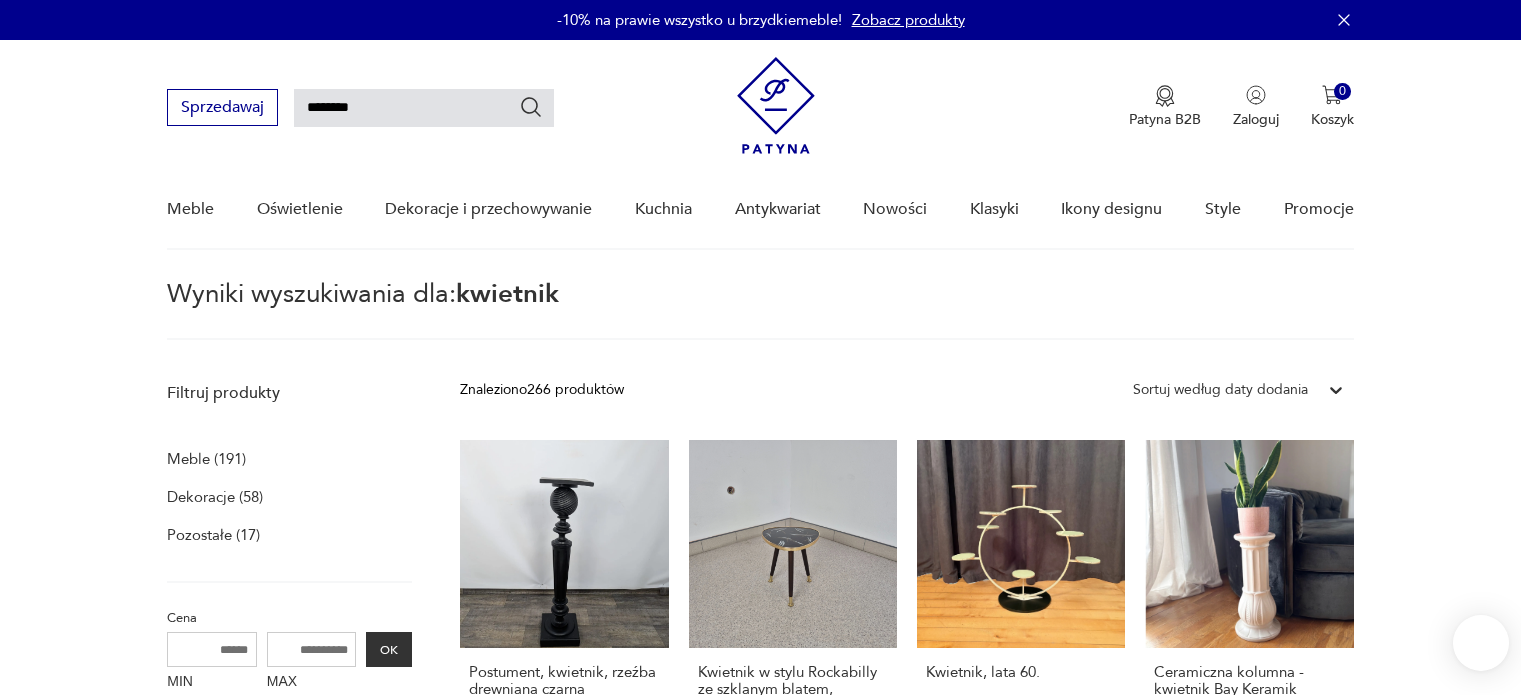scroll, scrollTop: 171, scrollLeft: 0, axis: vertical 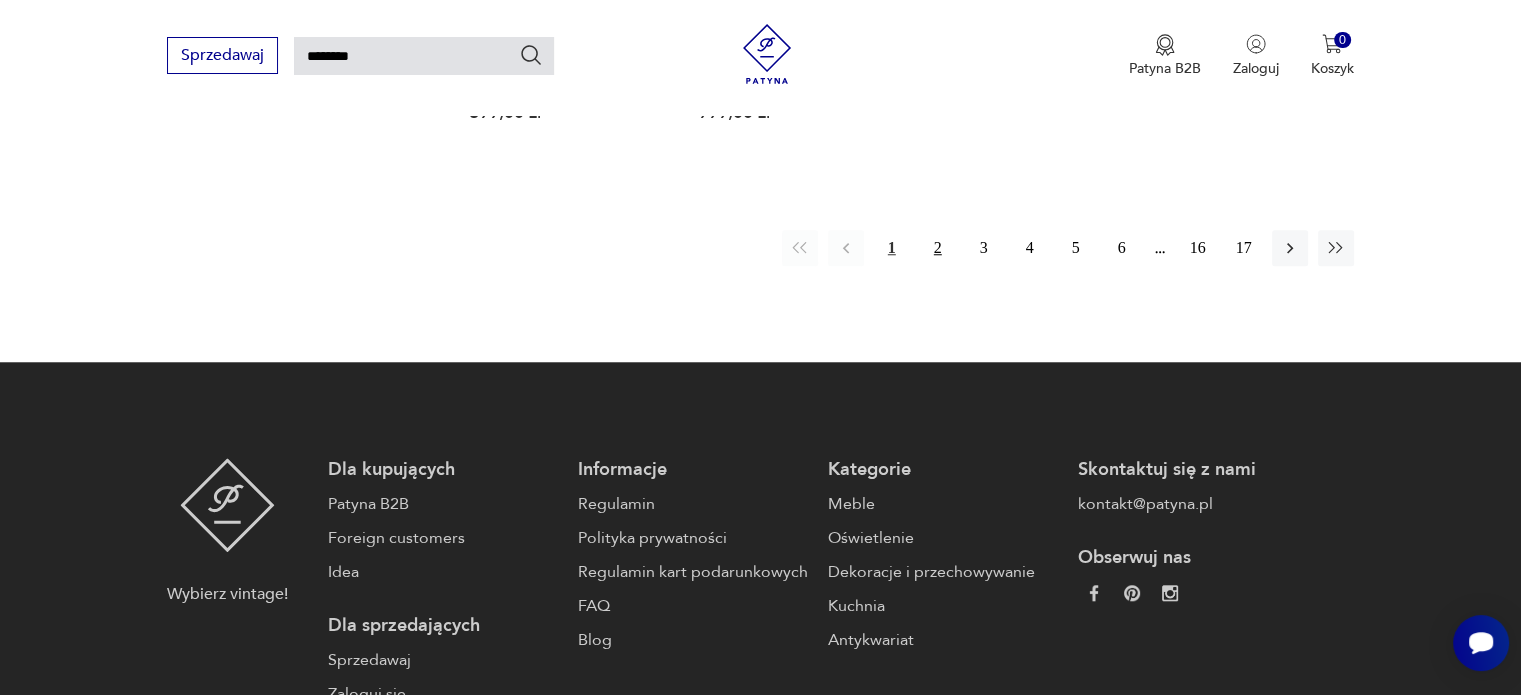 click on "2" at bounding box center (938, 248) 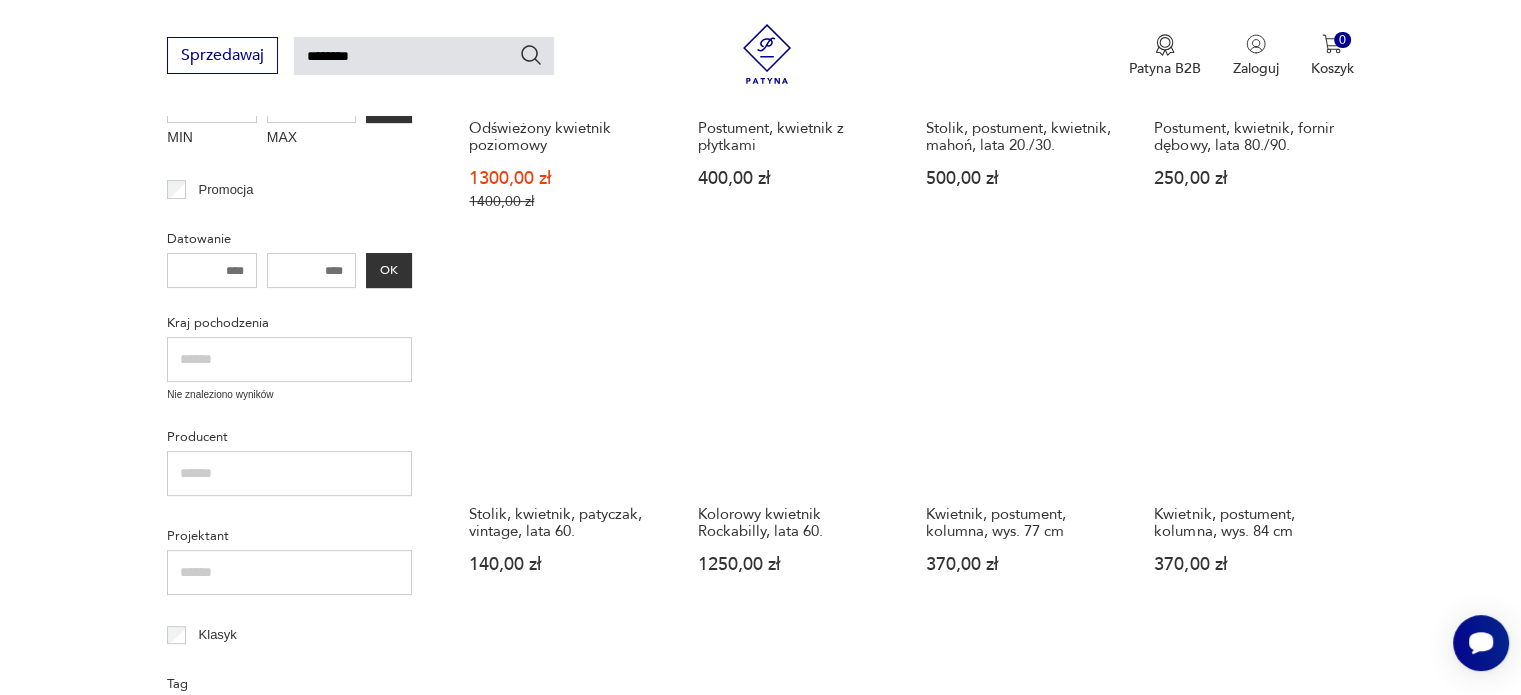 scroll, scrollTop: 771, scrollLeft: 0, axis: vertical 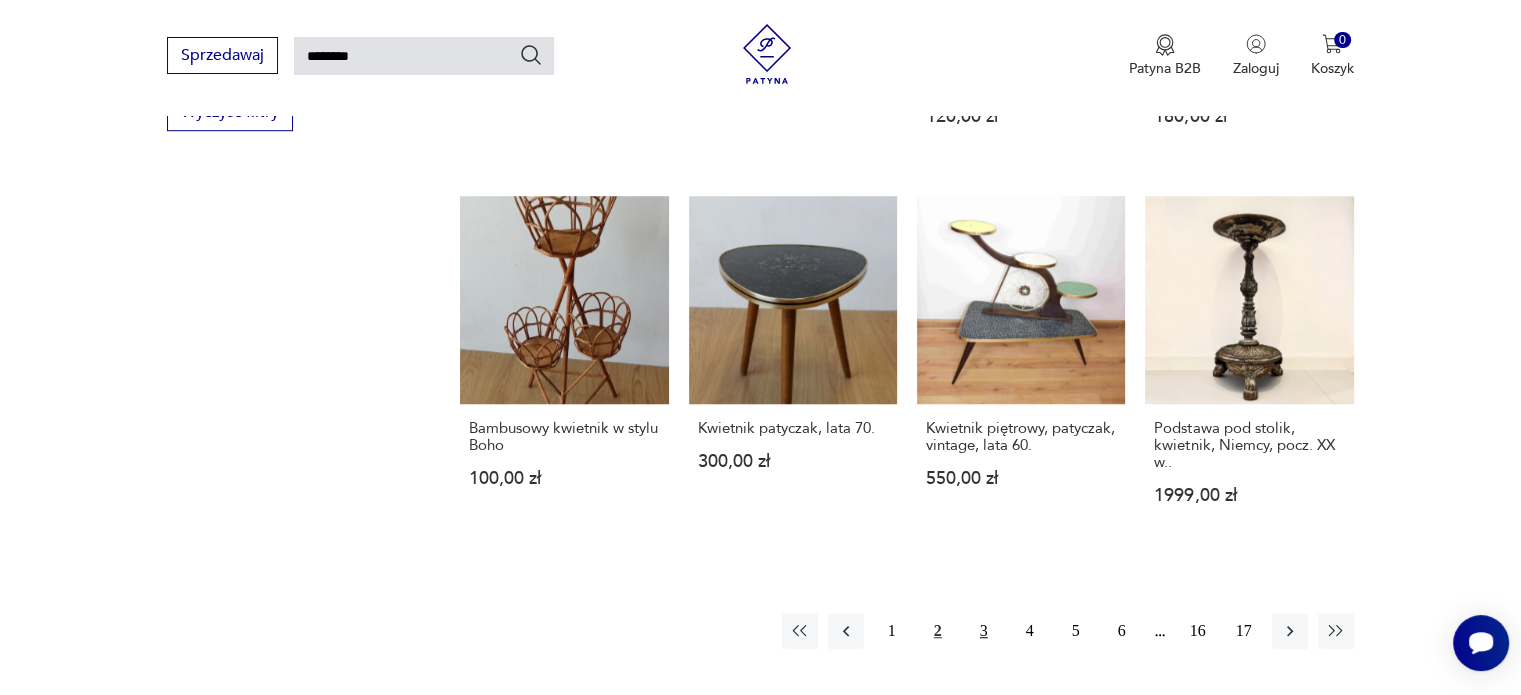 click on "3" at bounding box center [984, 631] 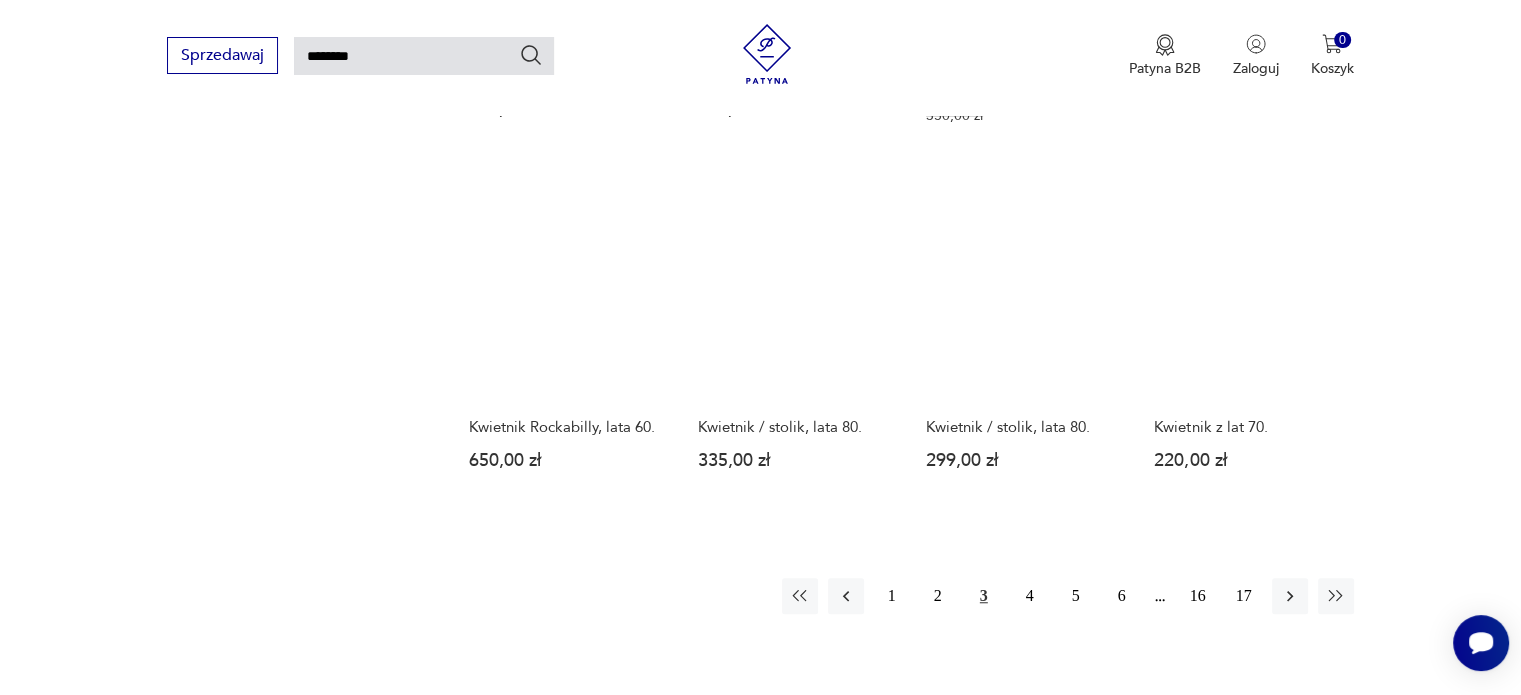 scroll, scrollTop: 1671, scrollLeft: 0, axis: vertical 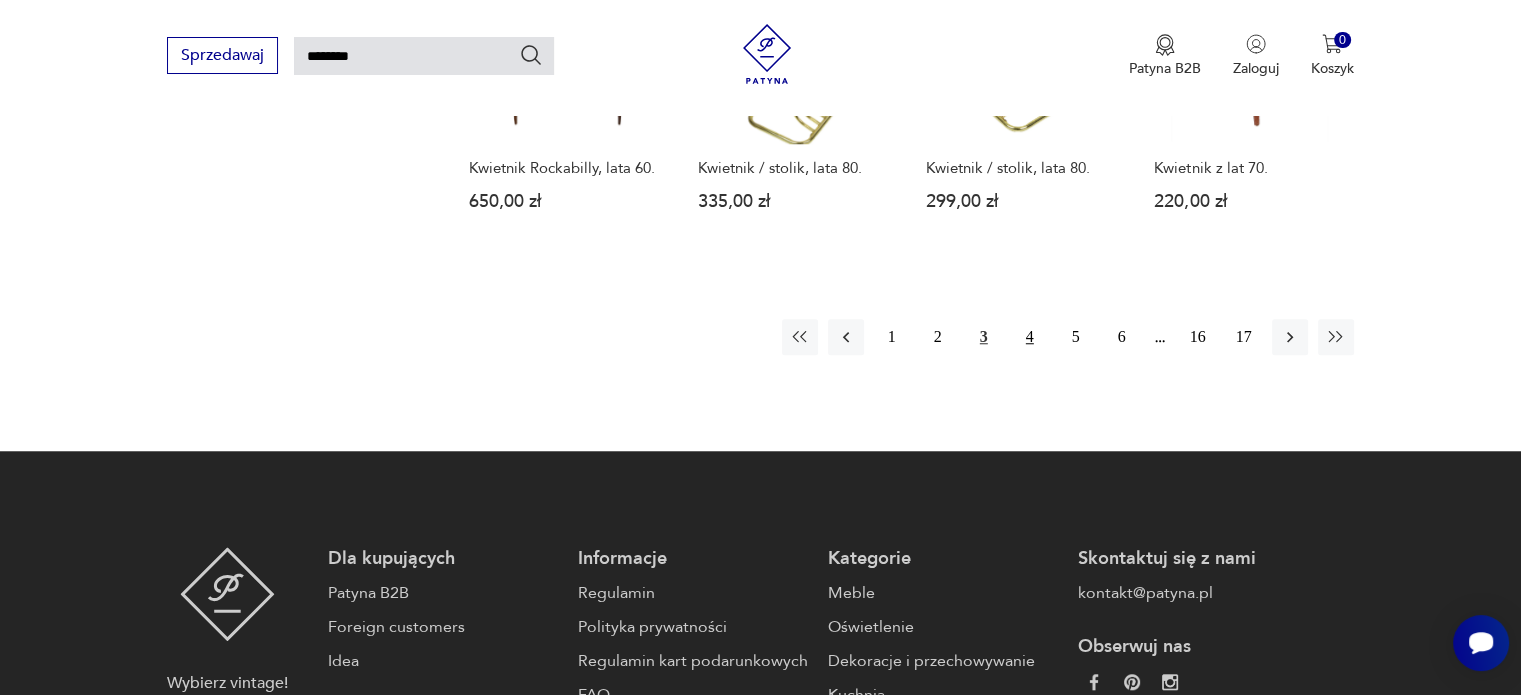 click on "4" at bounding box center (1030, 337) 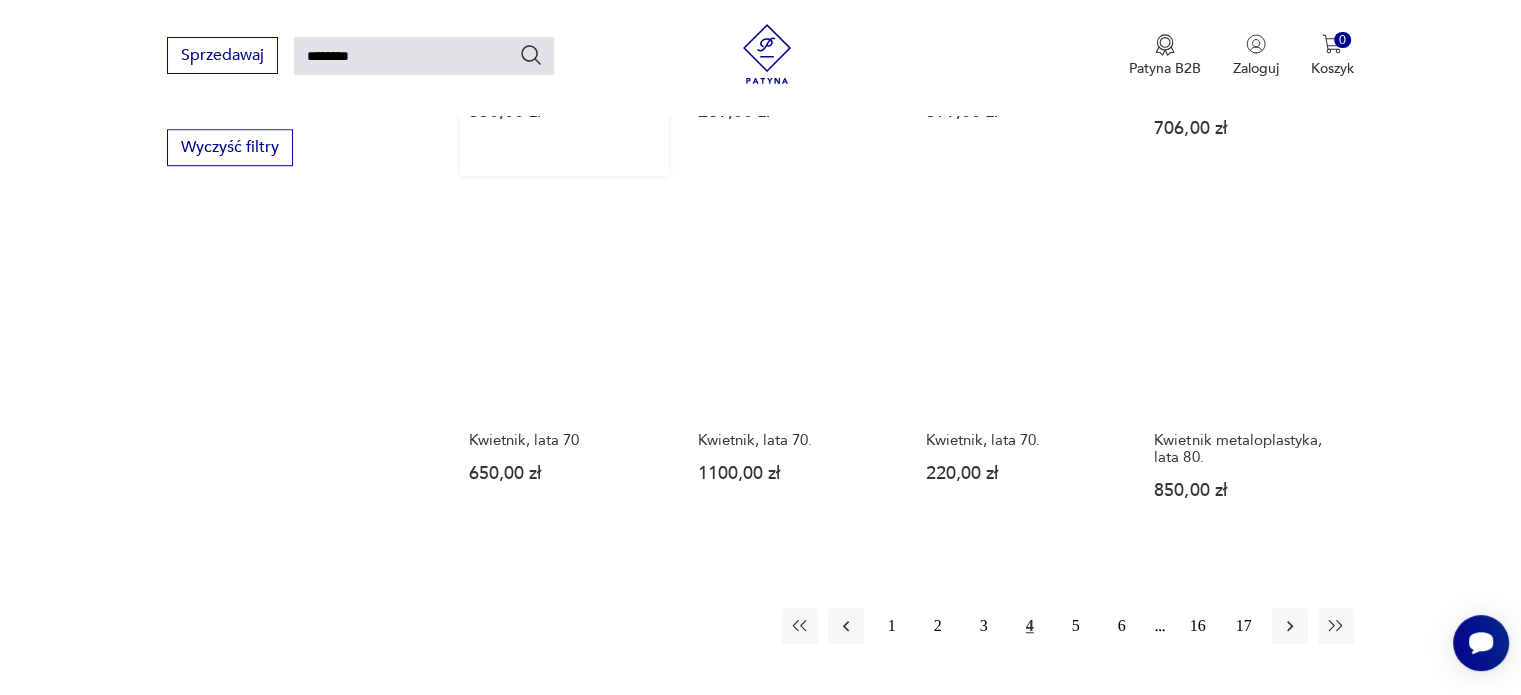 scroll, scrollTop: 1371, scrollLeft: 0, axis: vertical 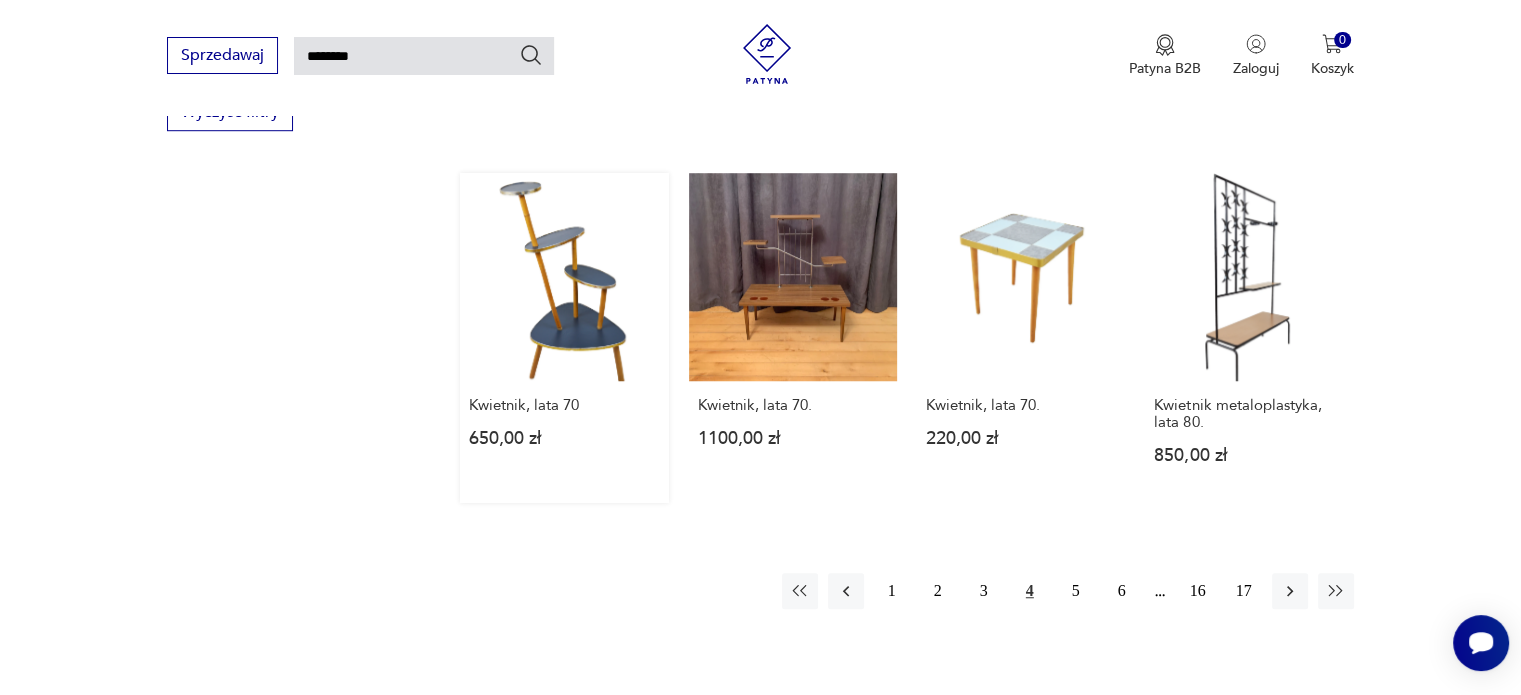 click on "Kwietnik, lata 70 650,00 zł" at bounding box center [564, 338] 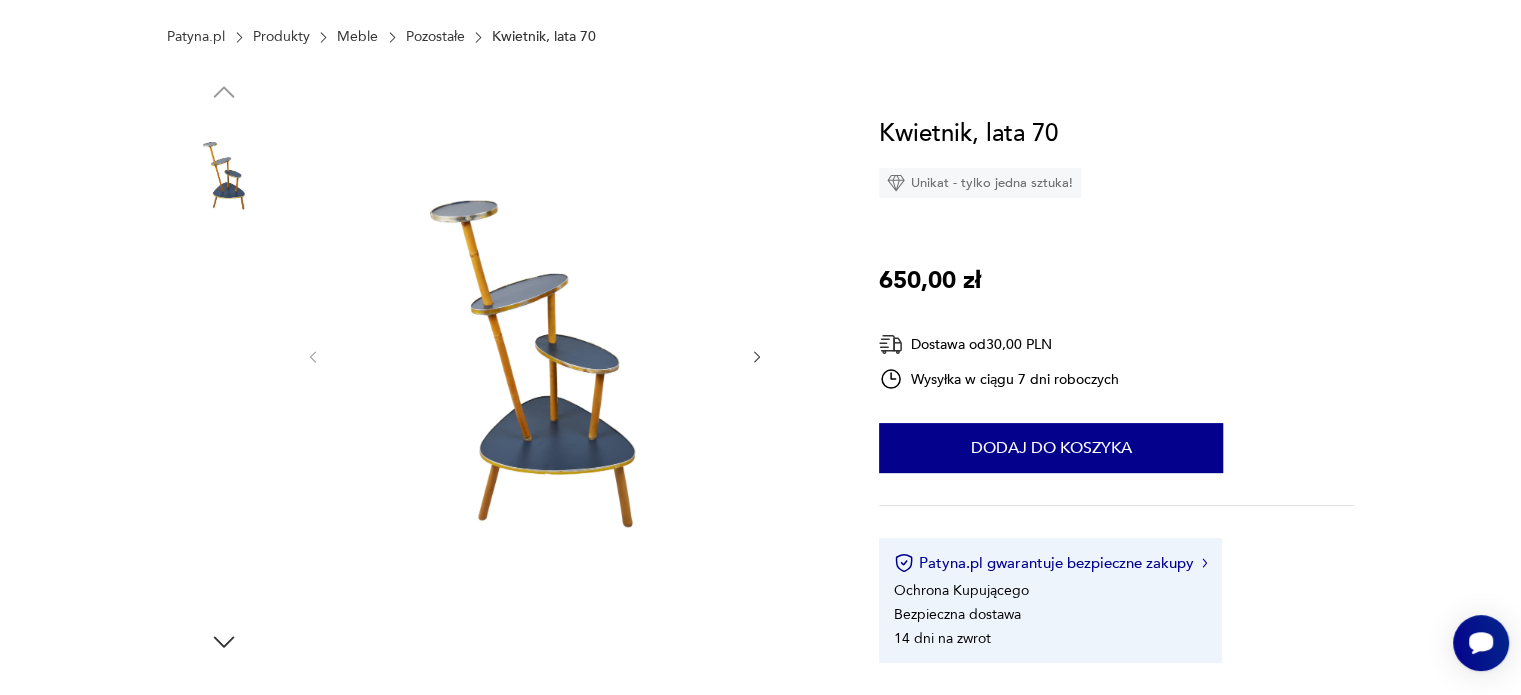 scroll, scrollTop: 300, scrollLeft: 0, axis: vertical 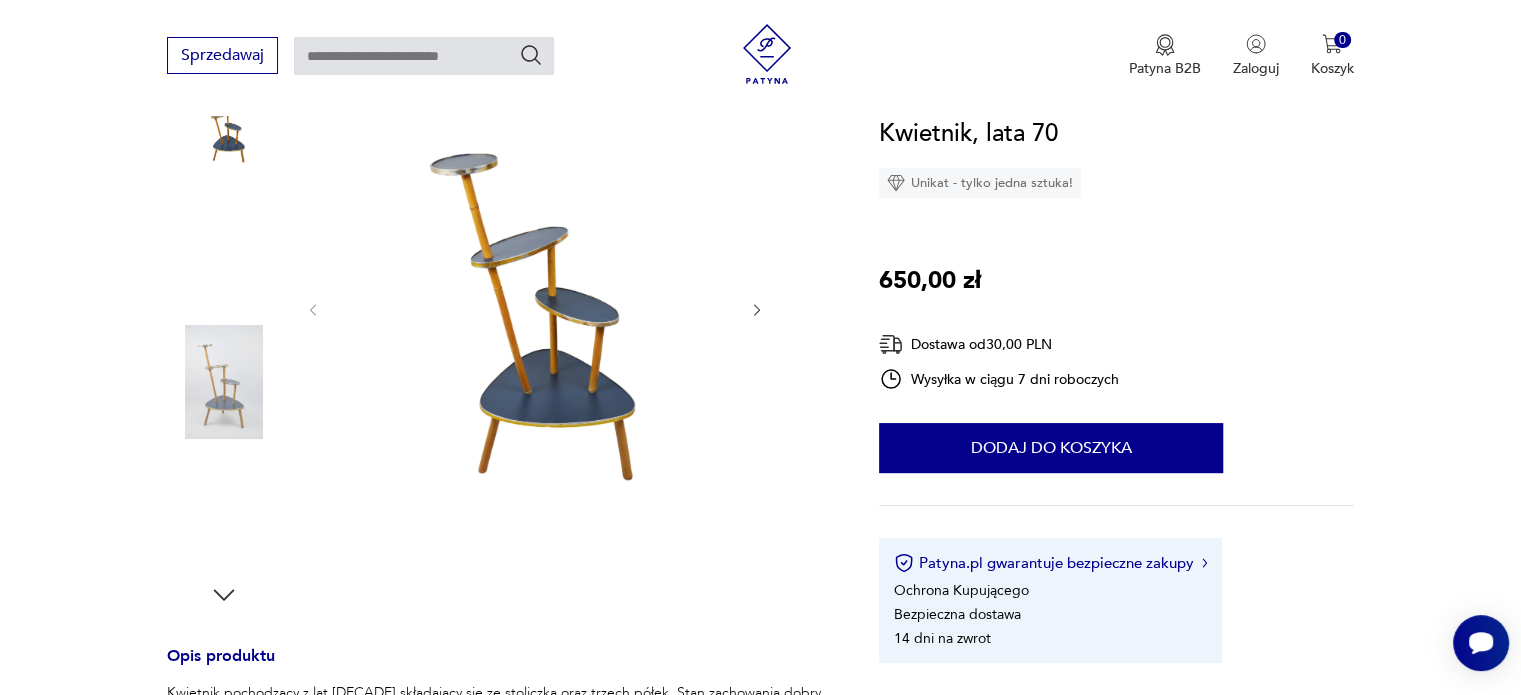 click at bounding box center [0, 0] 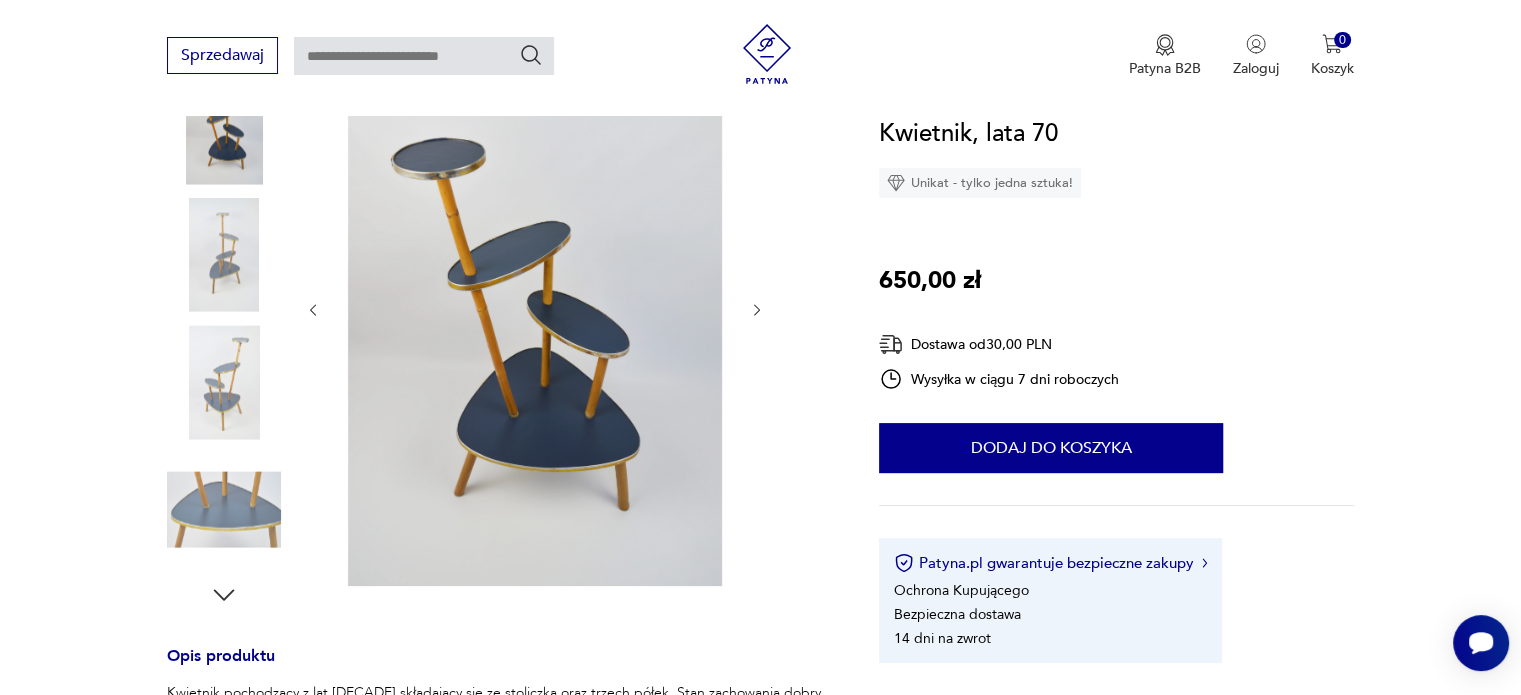 click at bounding box center (757, 310) 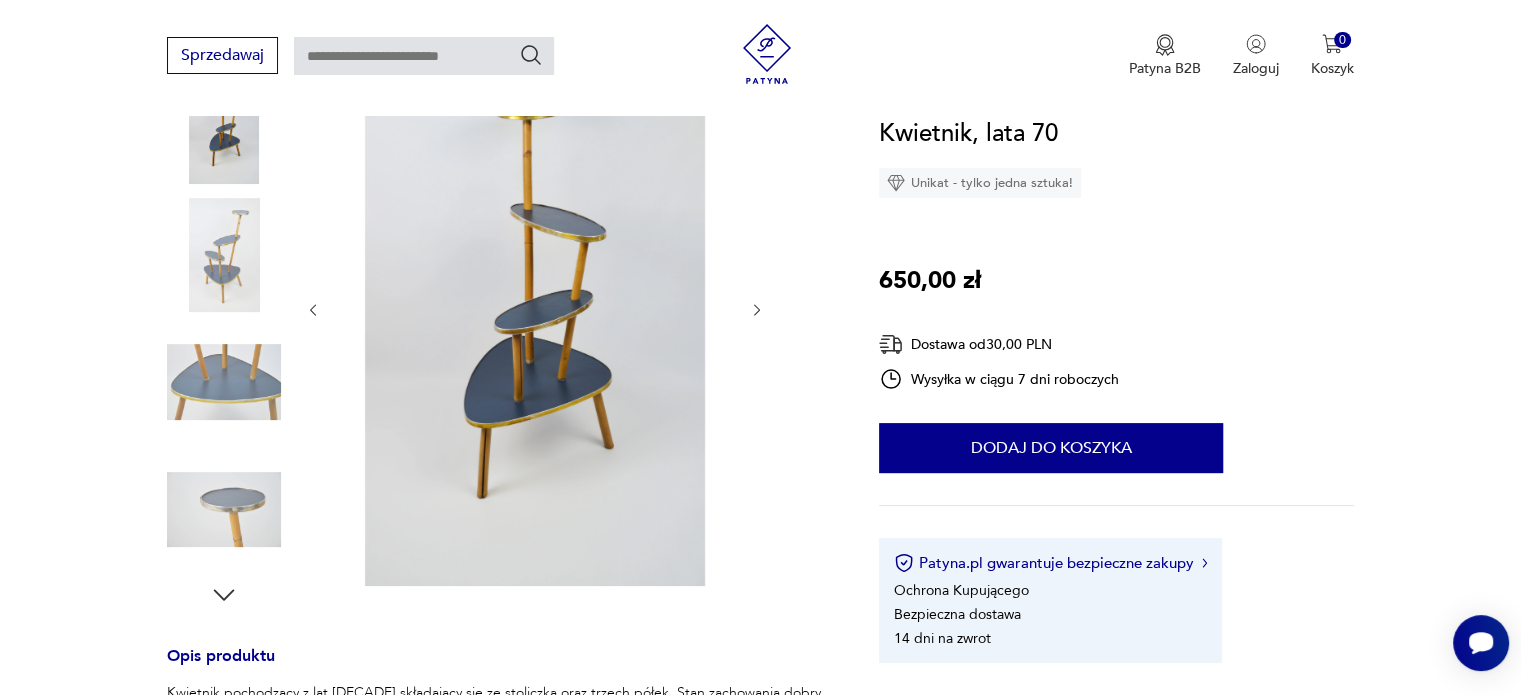 click at bounding box center (757, 310) 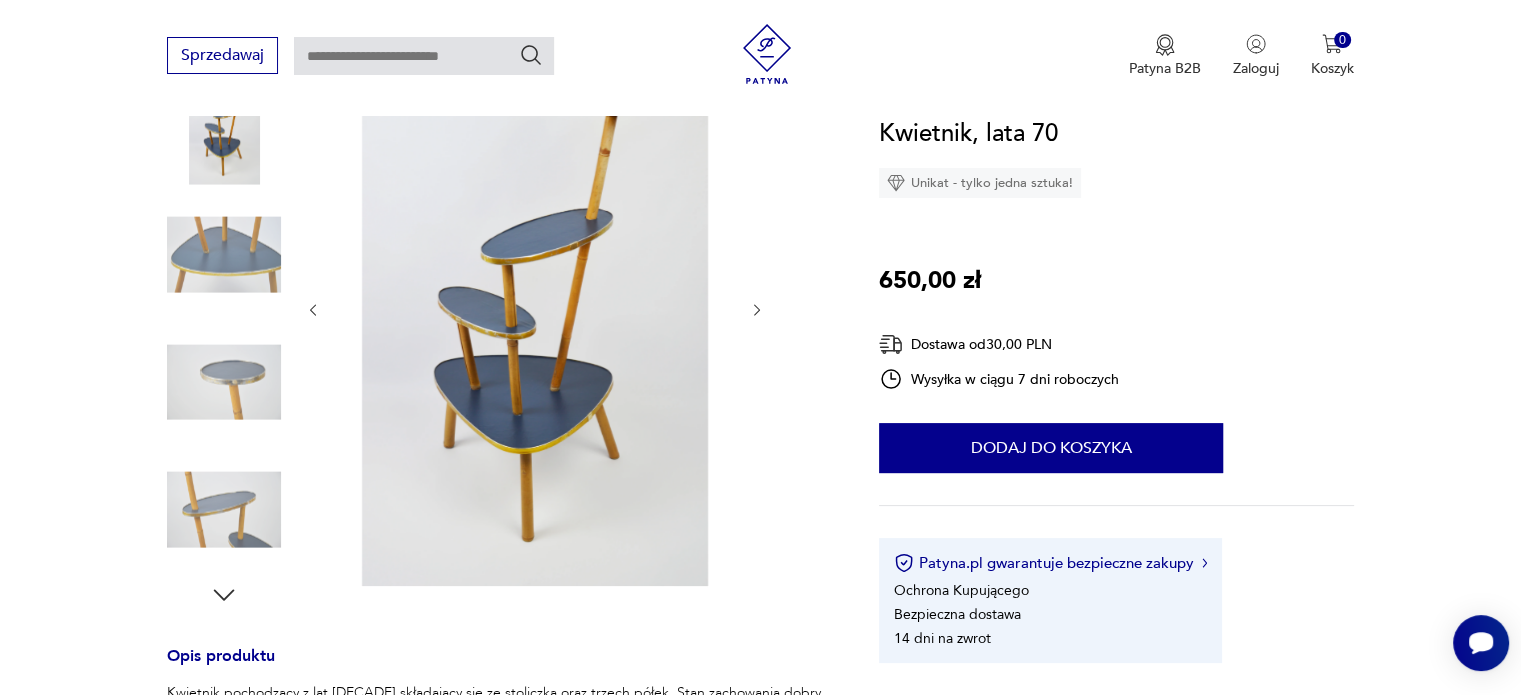 click at bounding box center [757, 310] 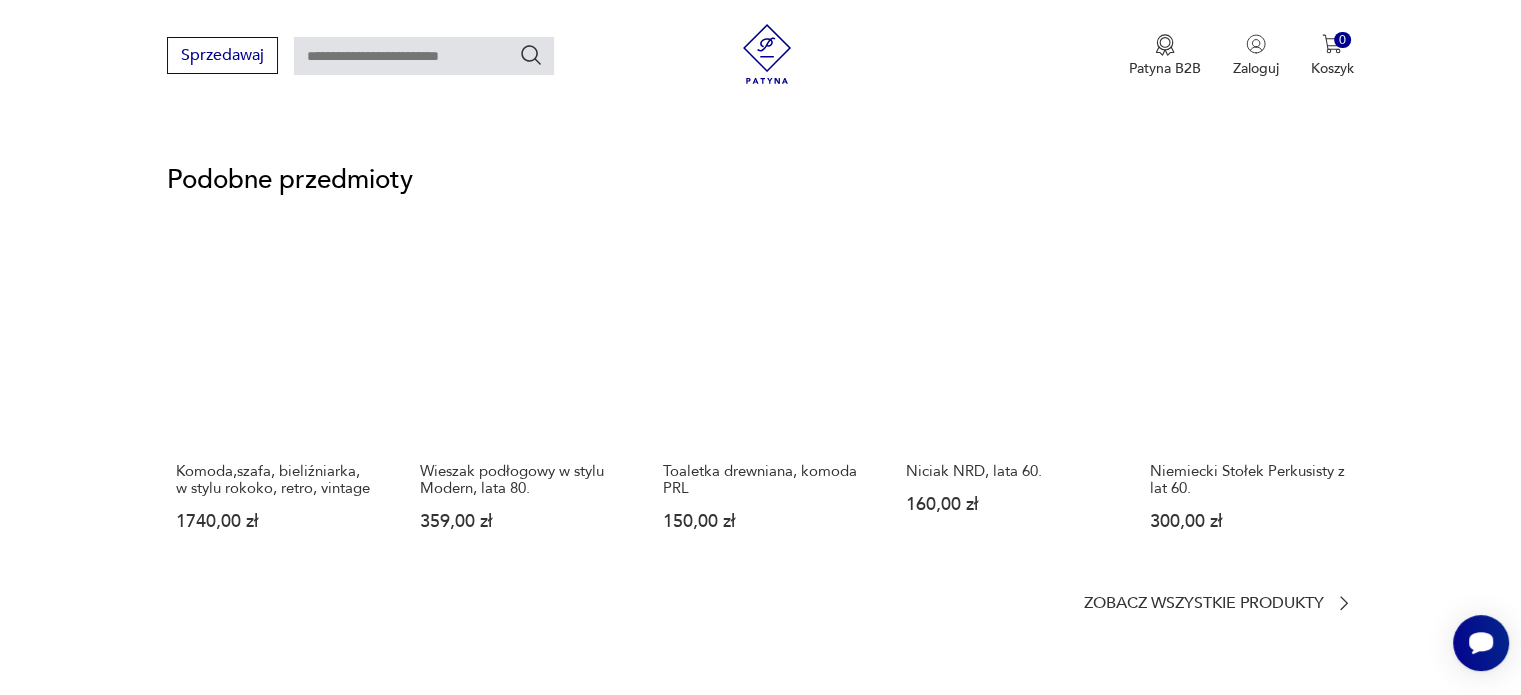 scroll, scrollTop: 1500, scrollLeft: 0, axis: vertical 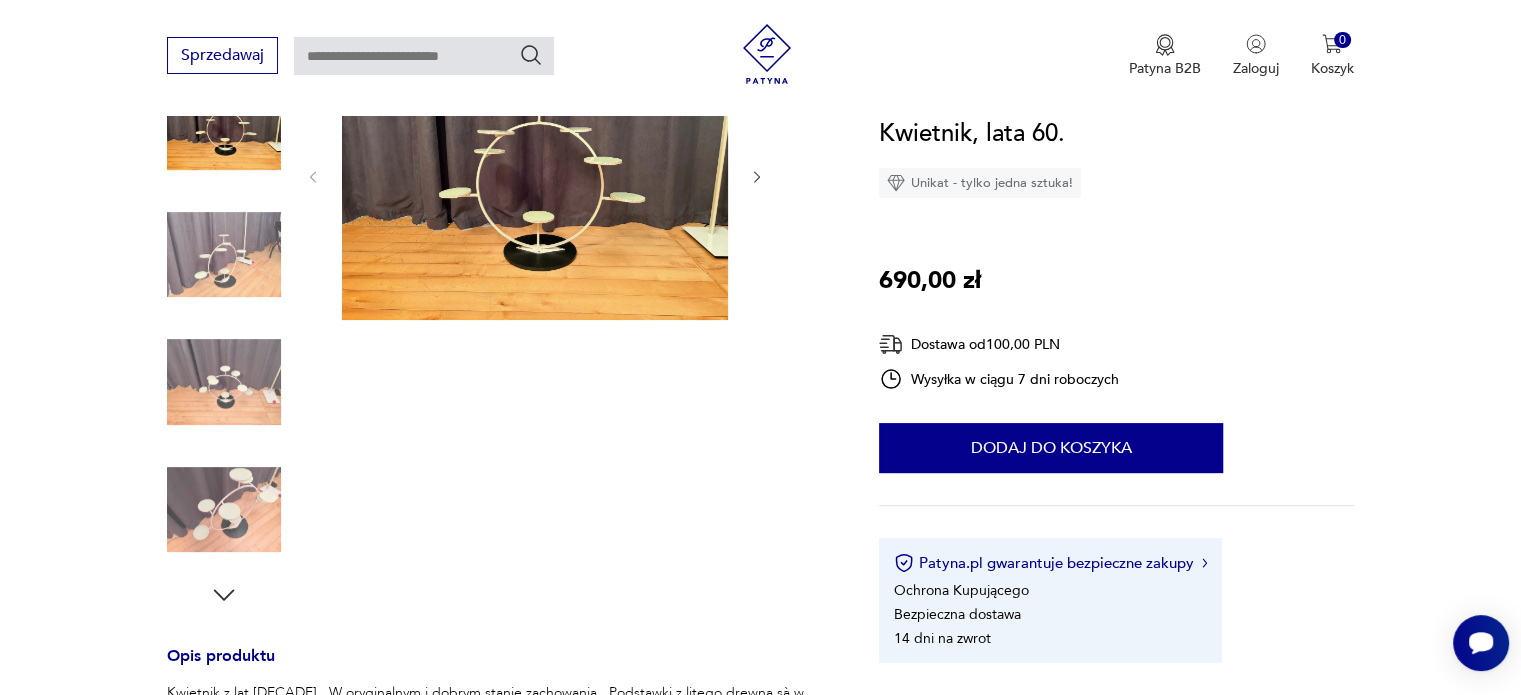 click at bounding box center (224, 255) 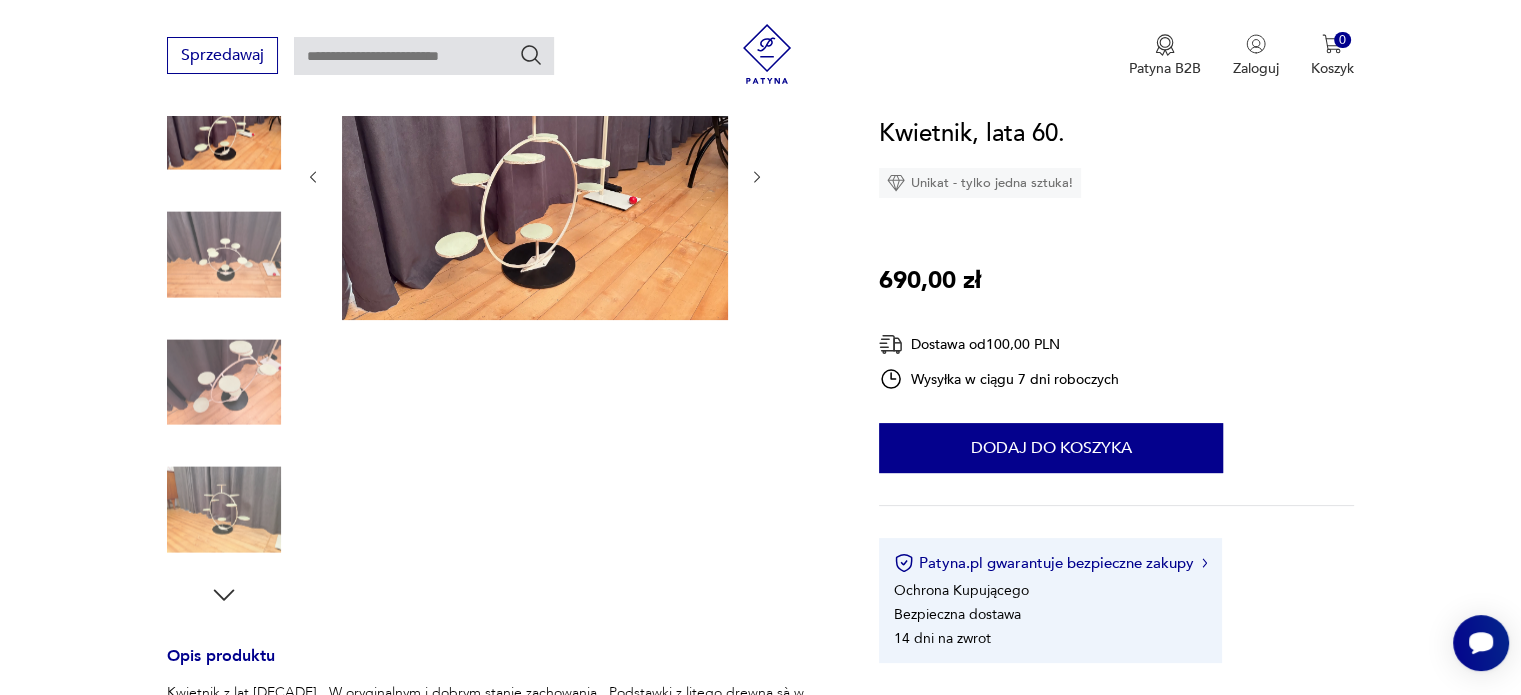 click at bounding box center [224, 255] 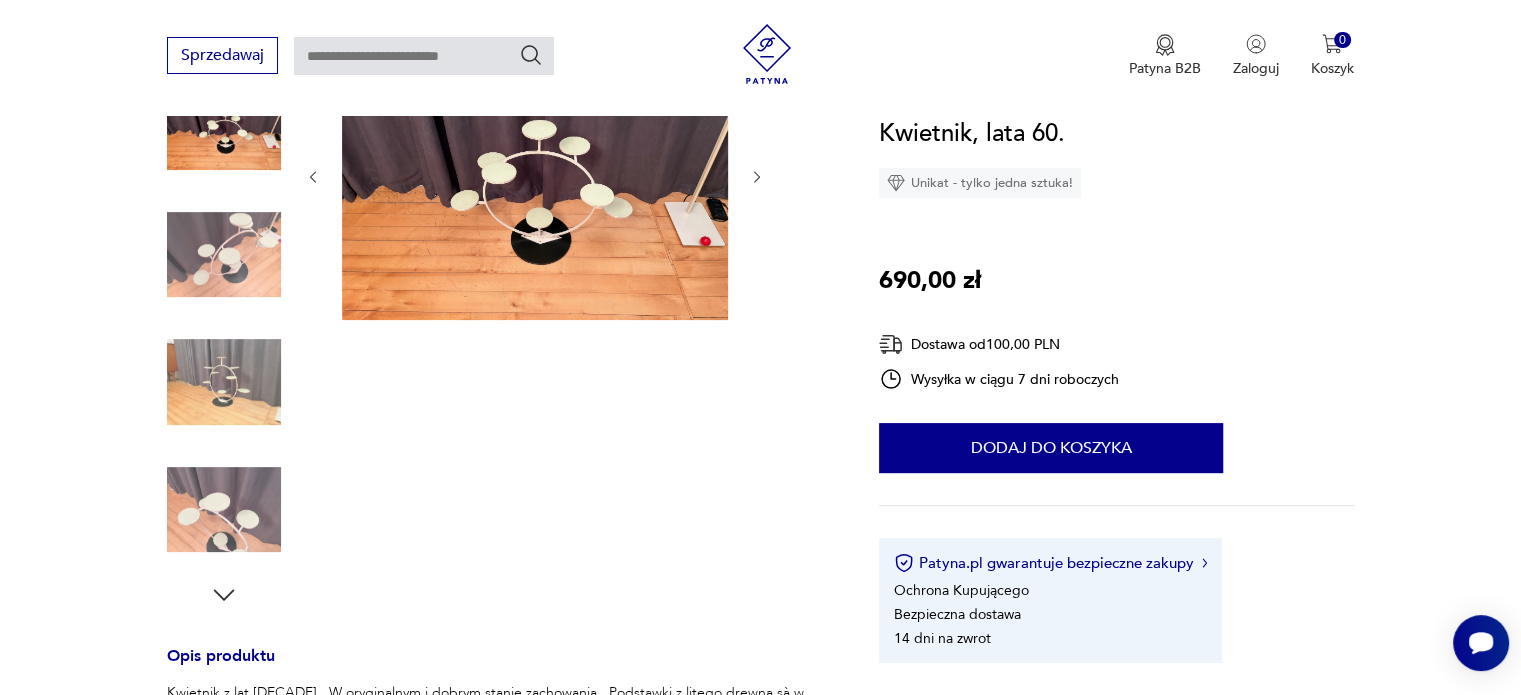 click at bounding box center [224, 255] 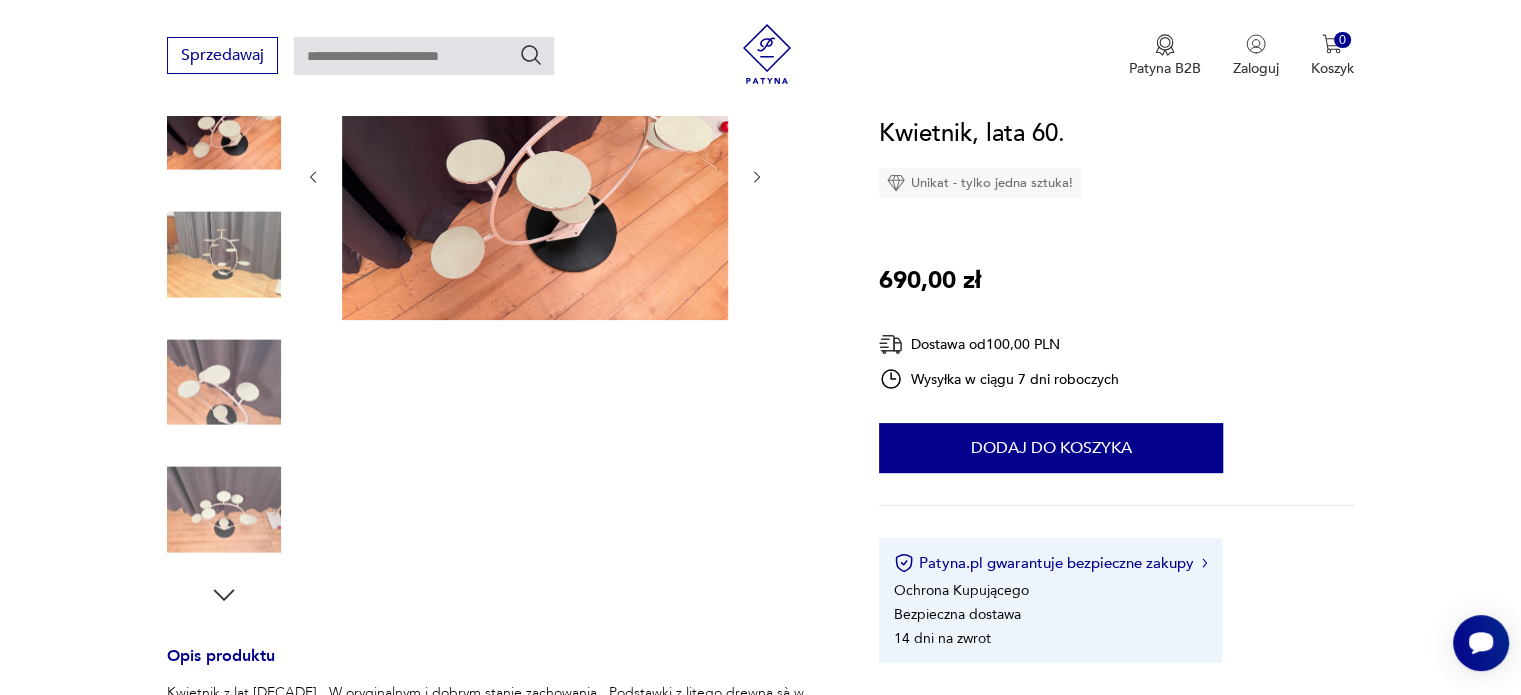click at bounding box center (224, 255) 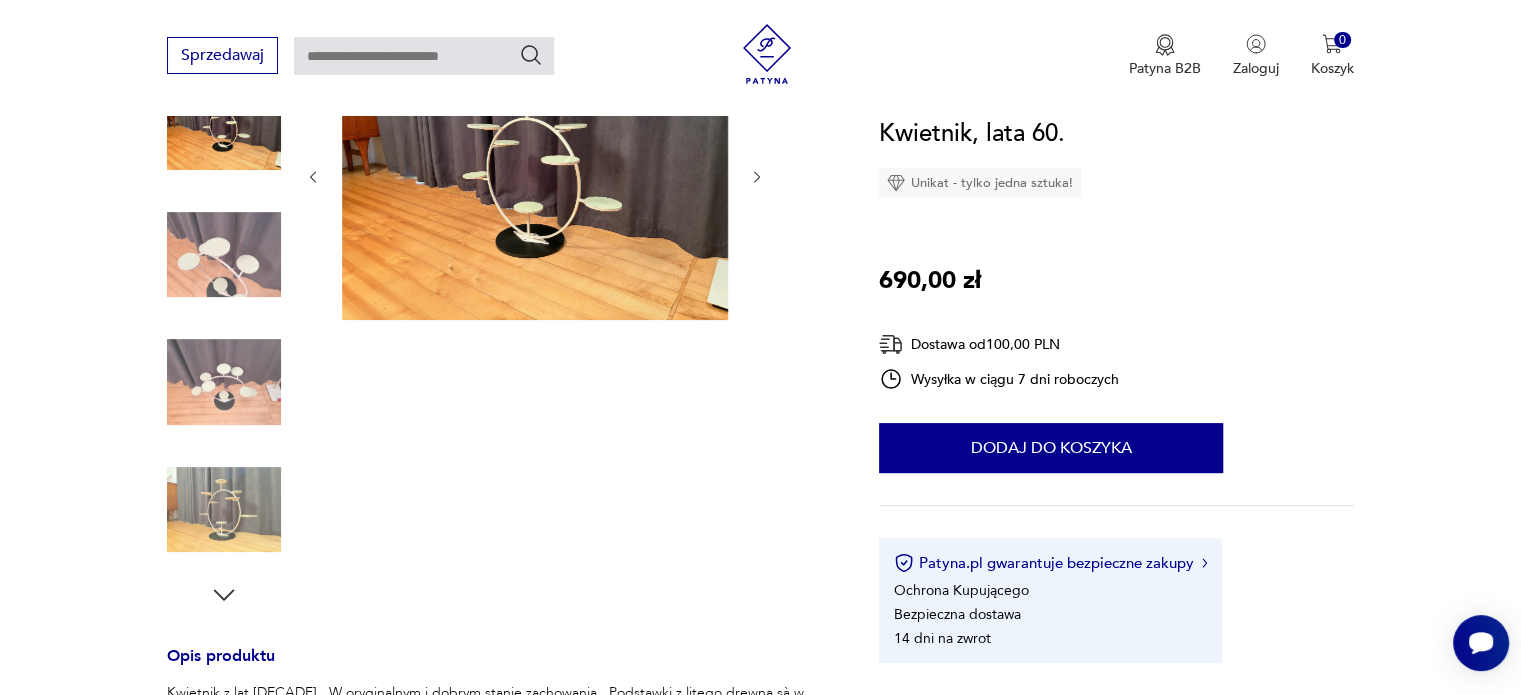 click at bounding box center [0, 0] 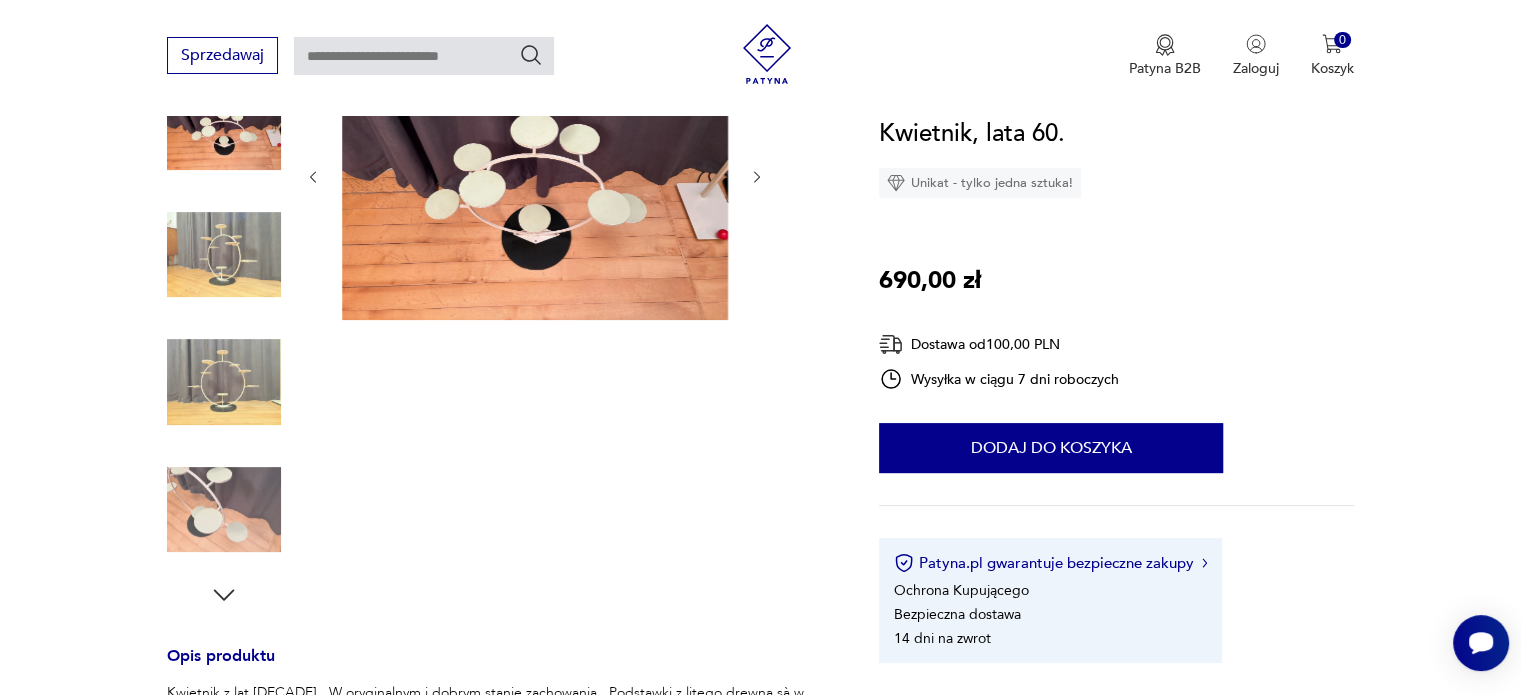 click at bounding box center [0, 0] 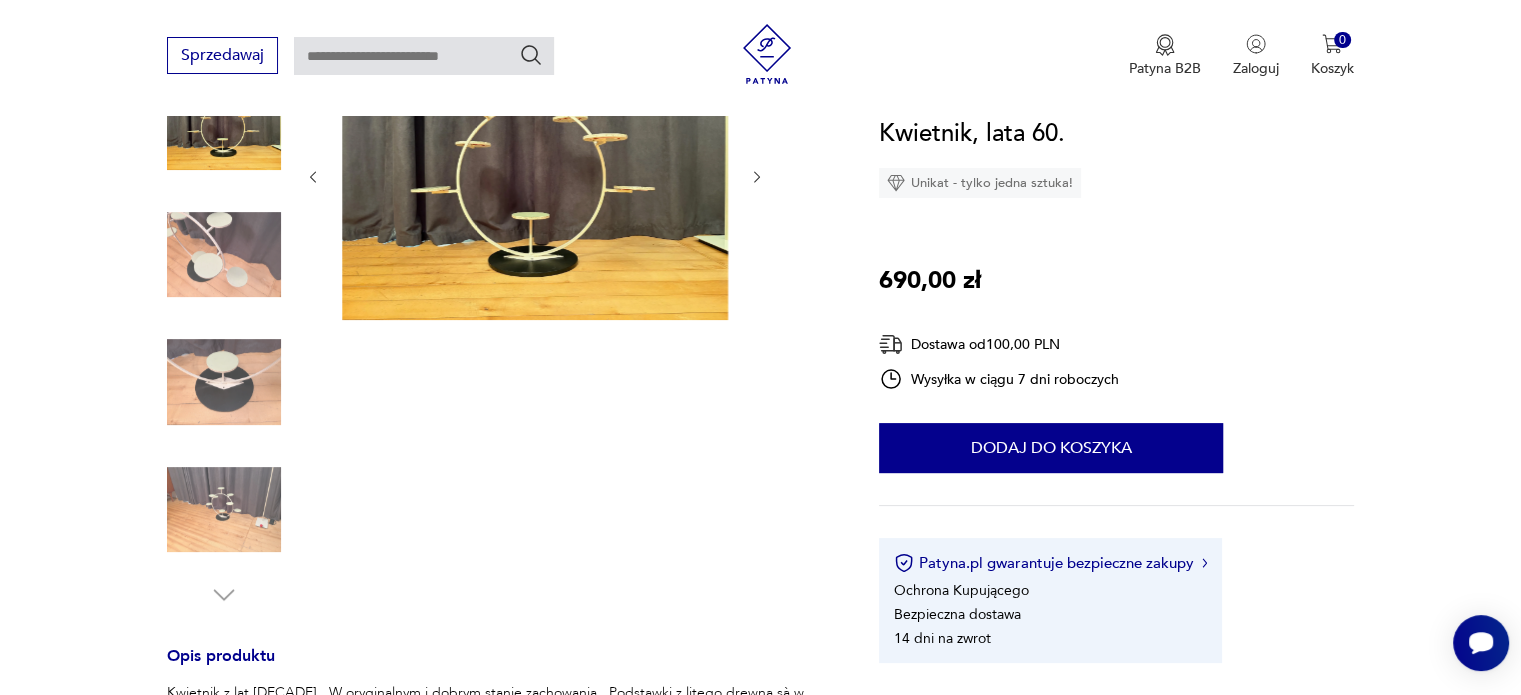 scroll, scrollTop: 200, scrollLeft: 0, axis: vertical 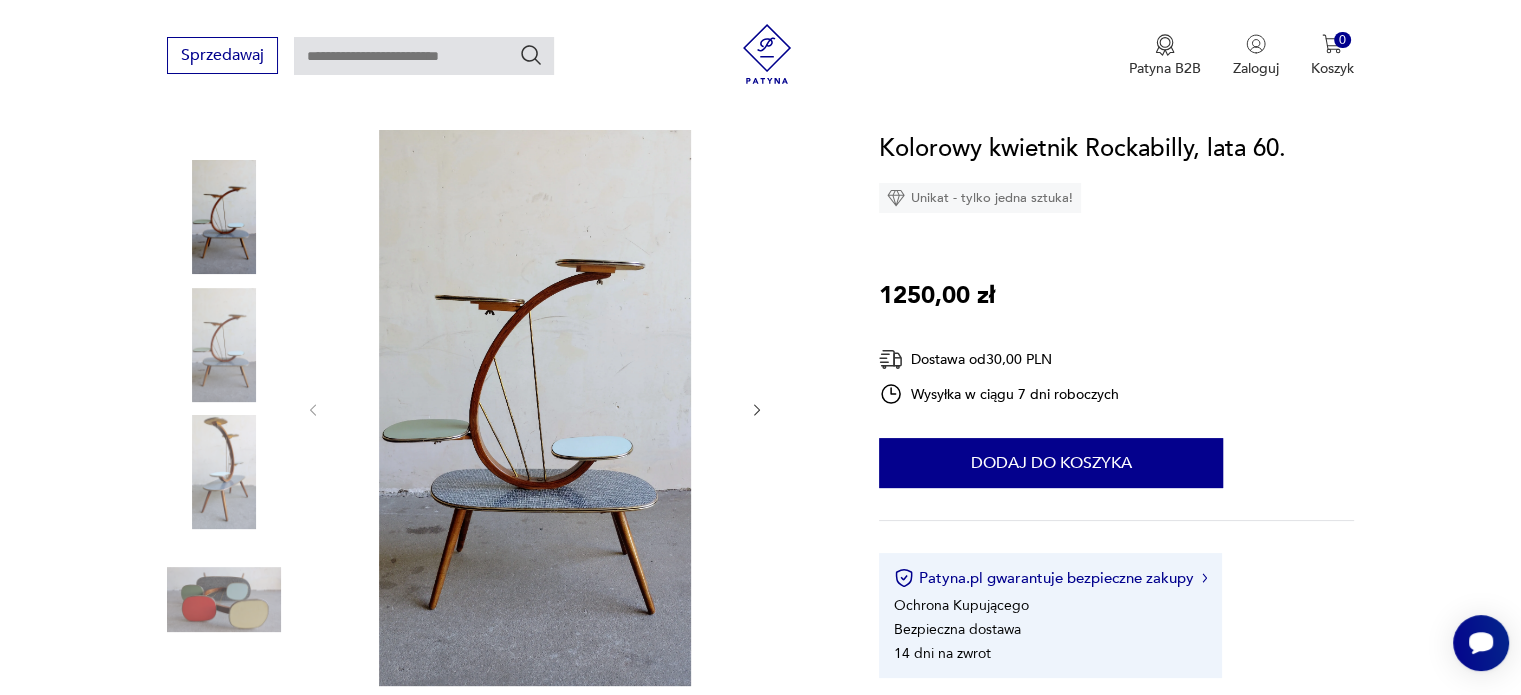 click at bounding box center [224, 345] 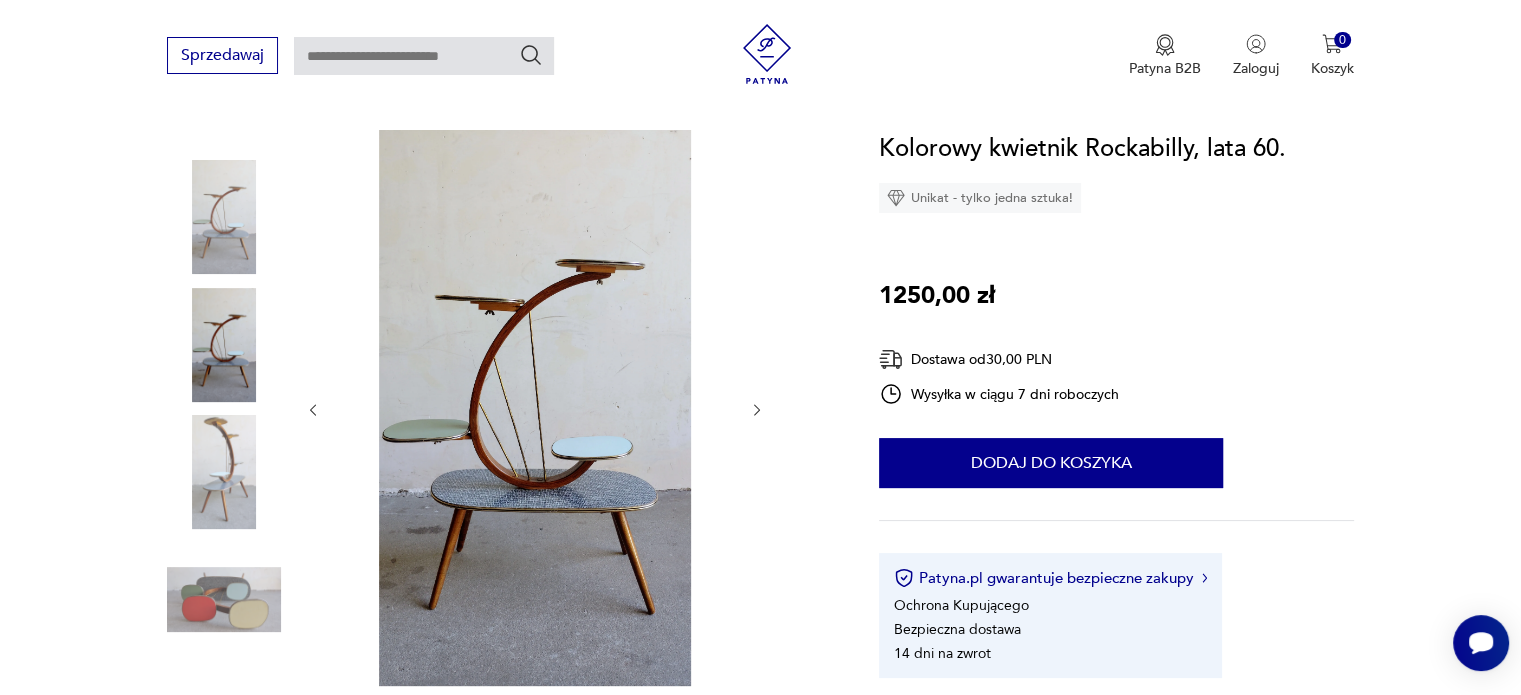 click at bounding box center [0, 0] 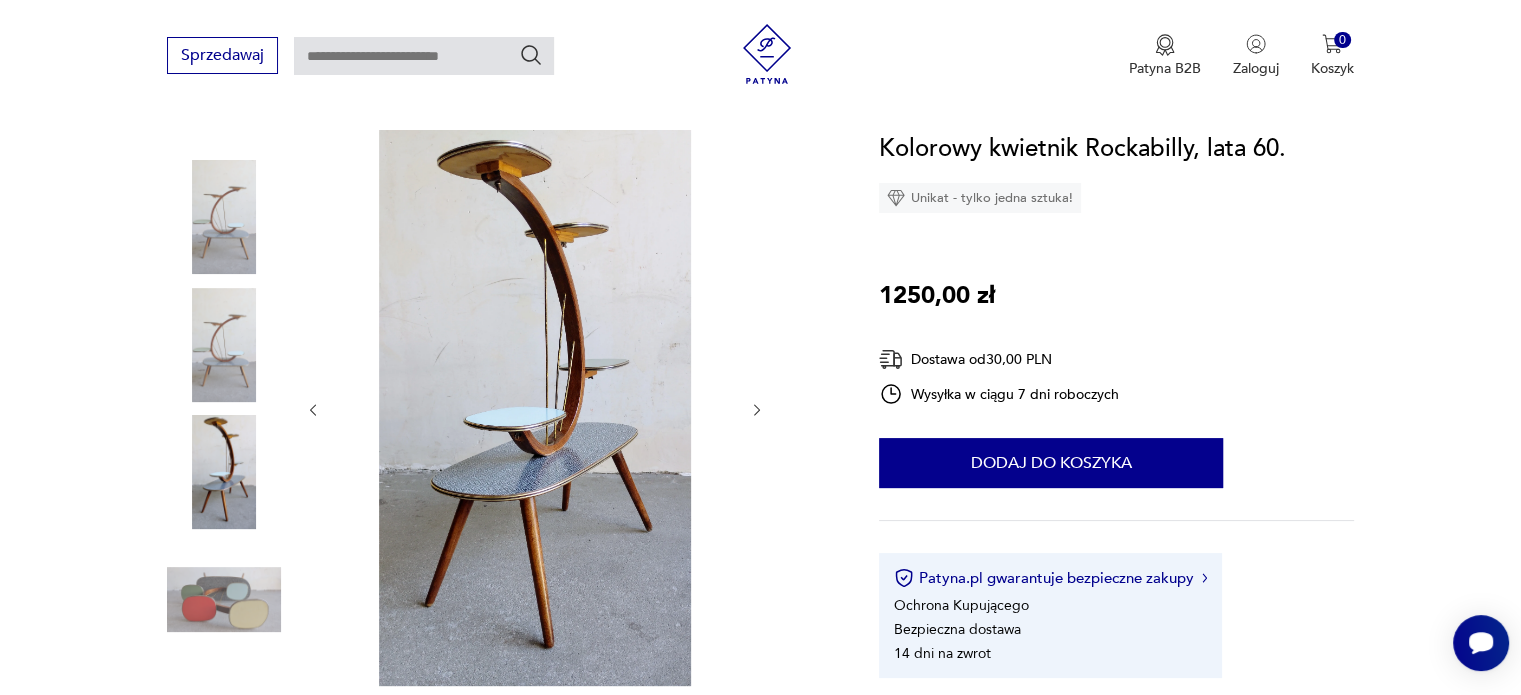 click at bounding box center (0, 0) 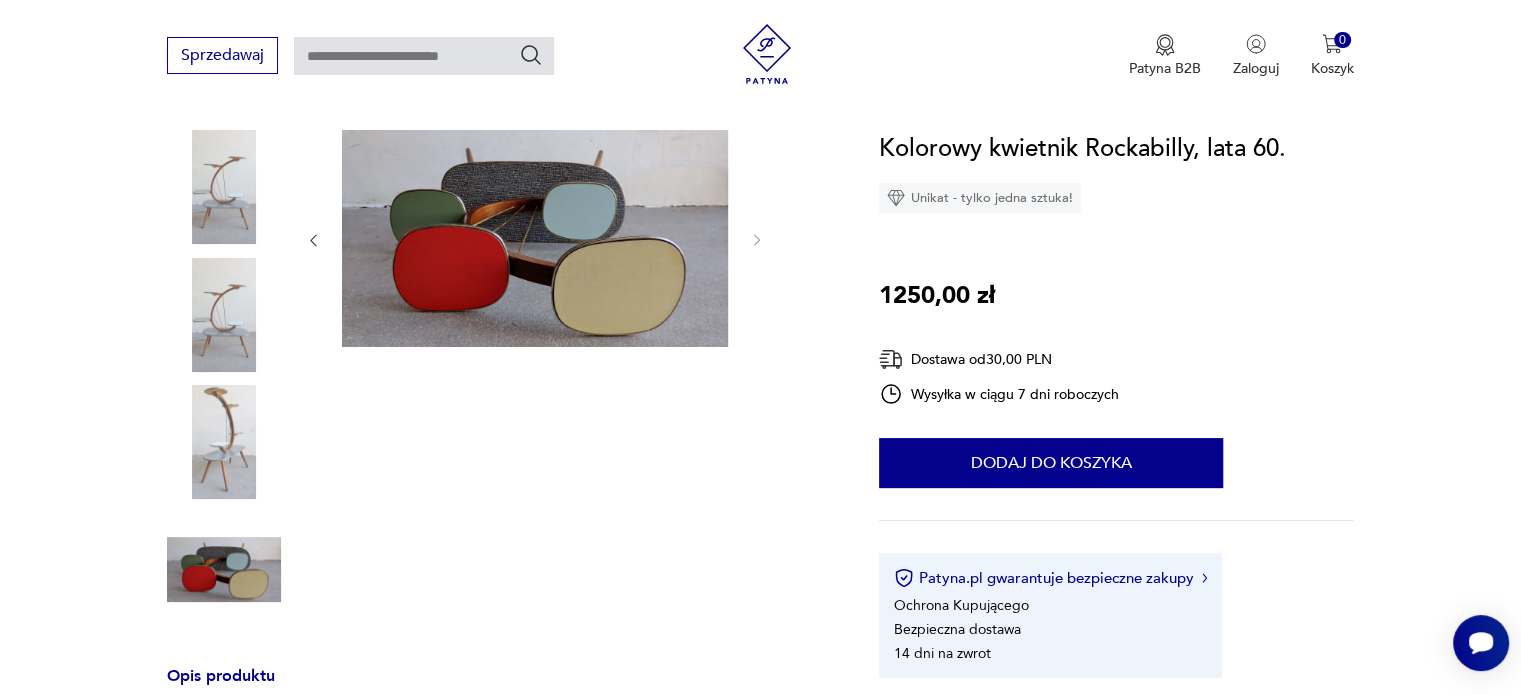 click at bounding box center [224, 187] 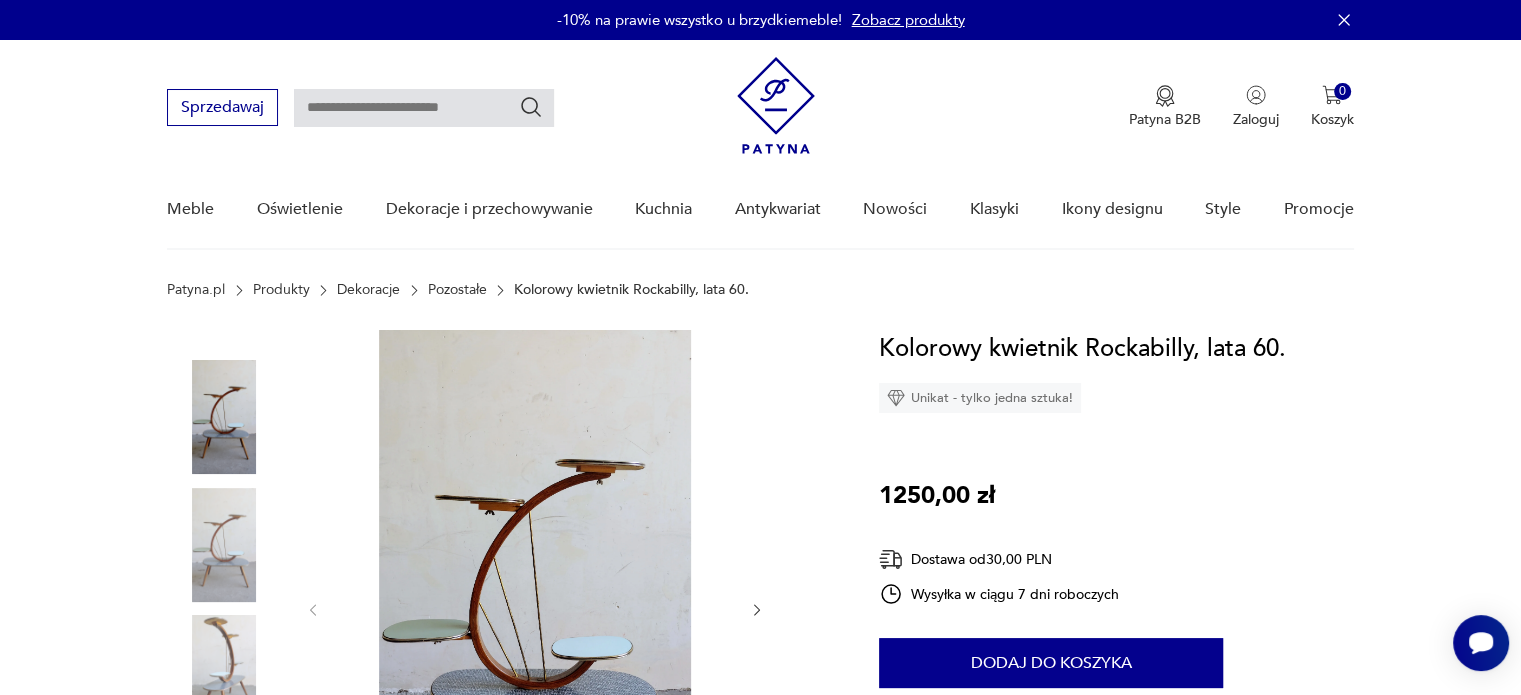 scroll, scrollTop: 200, scrollLeft: 0, axis: vertical 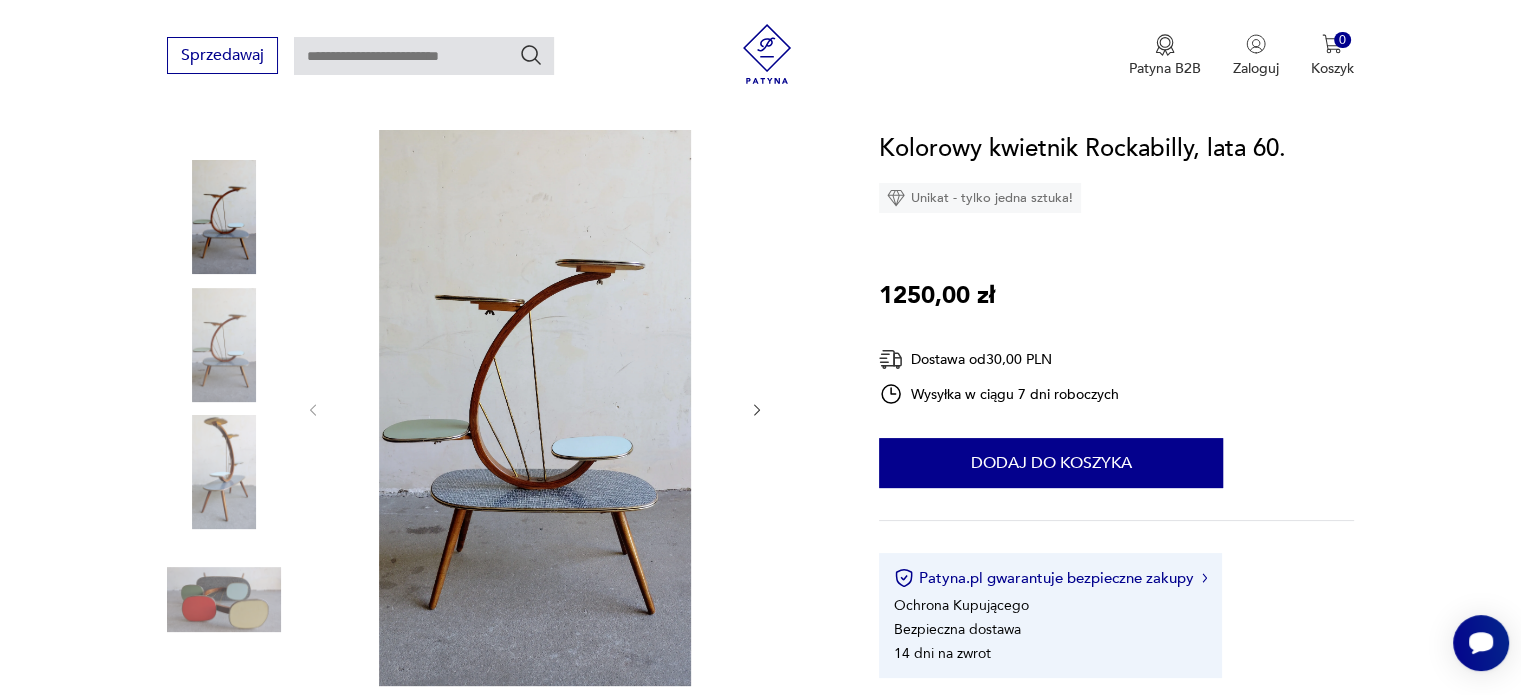 click at bounding box center [757, 410] 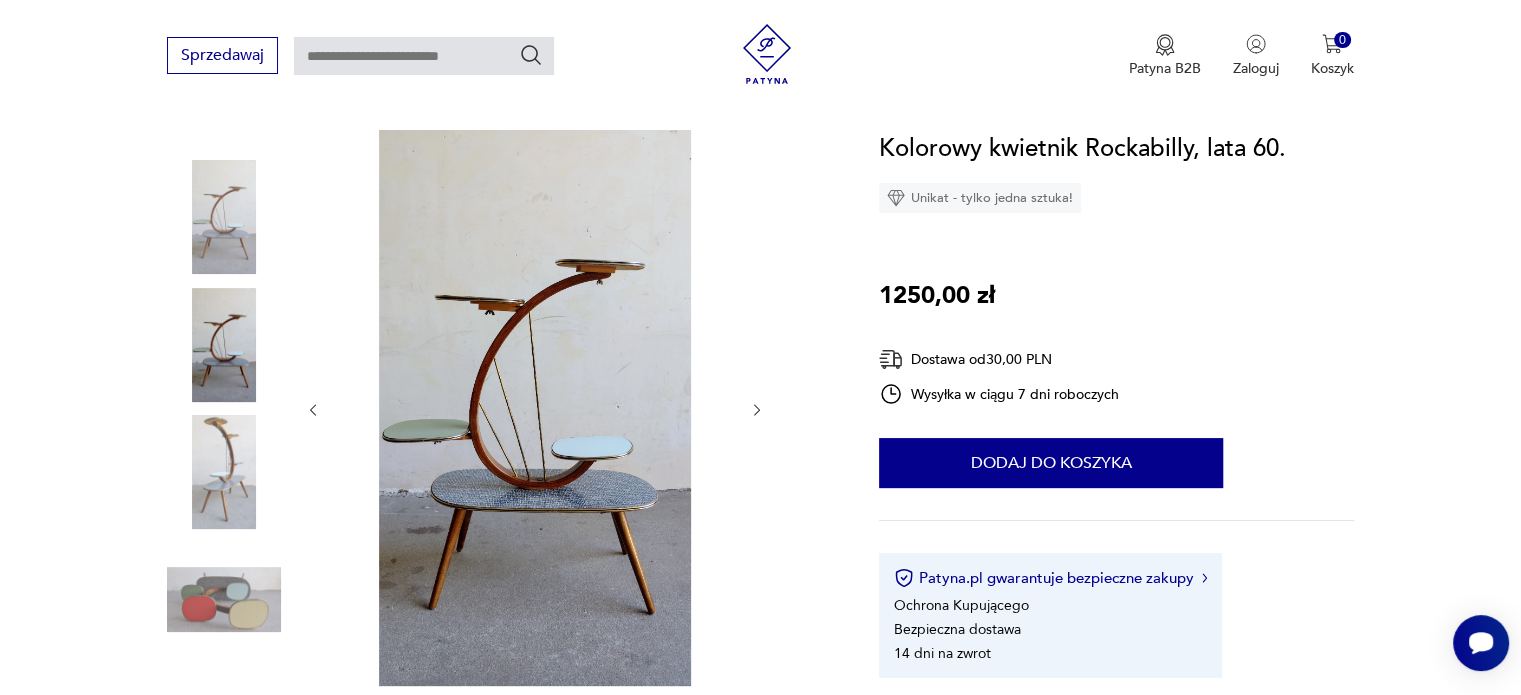 click at bounding box center (757, 410) 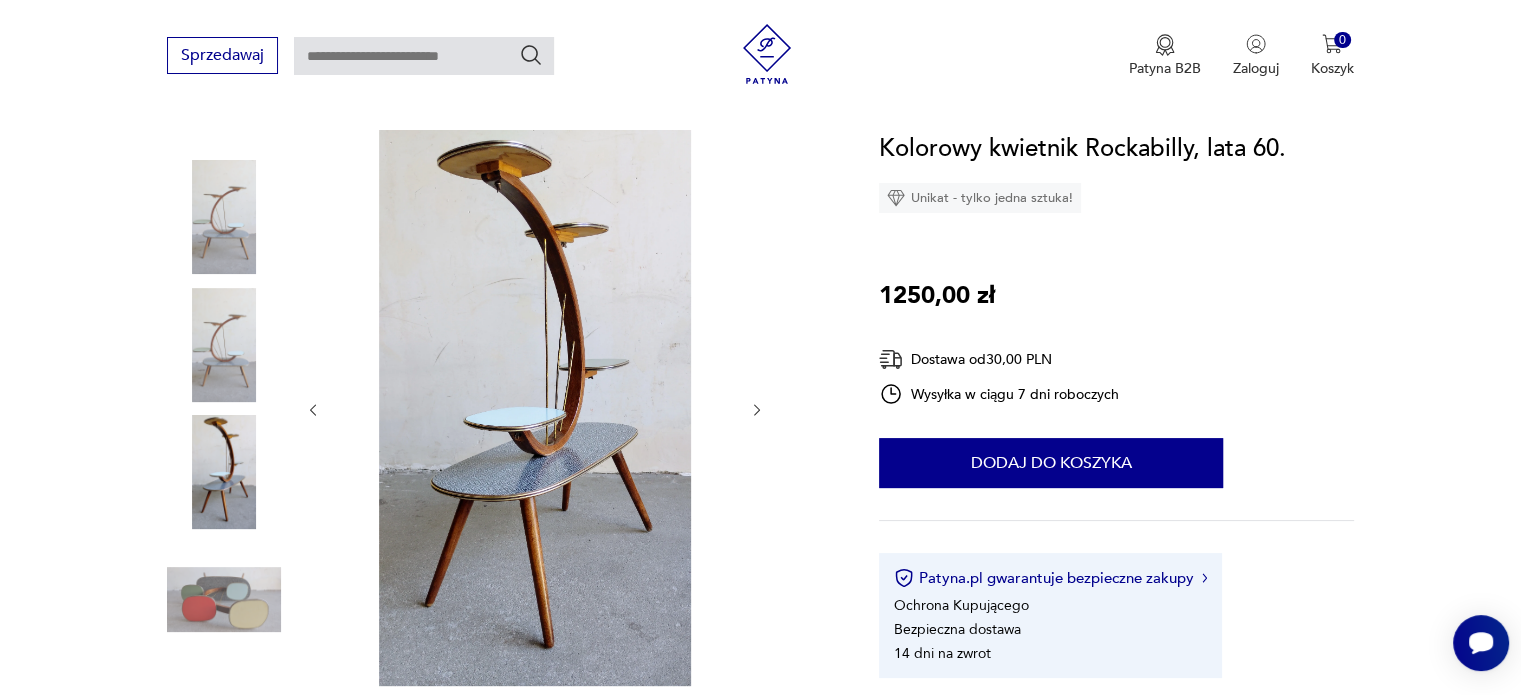 click at bounding box center [757, 410] 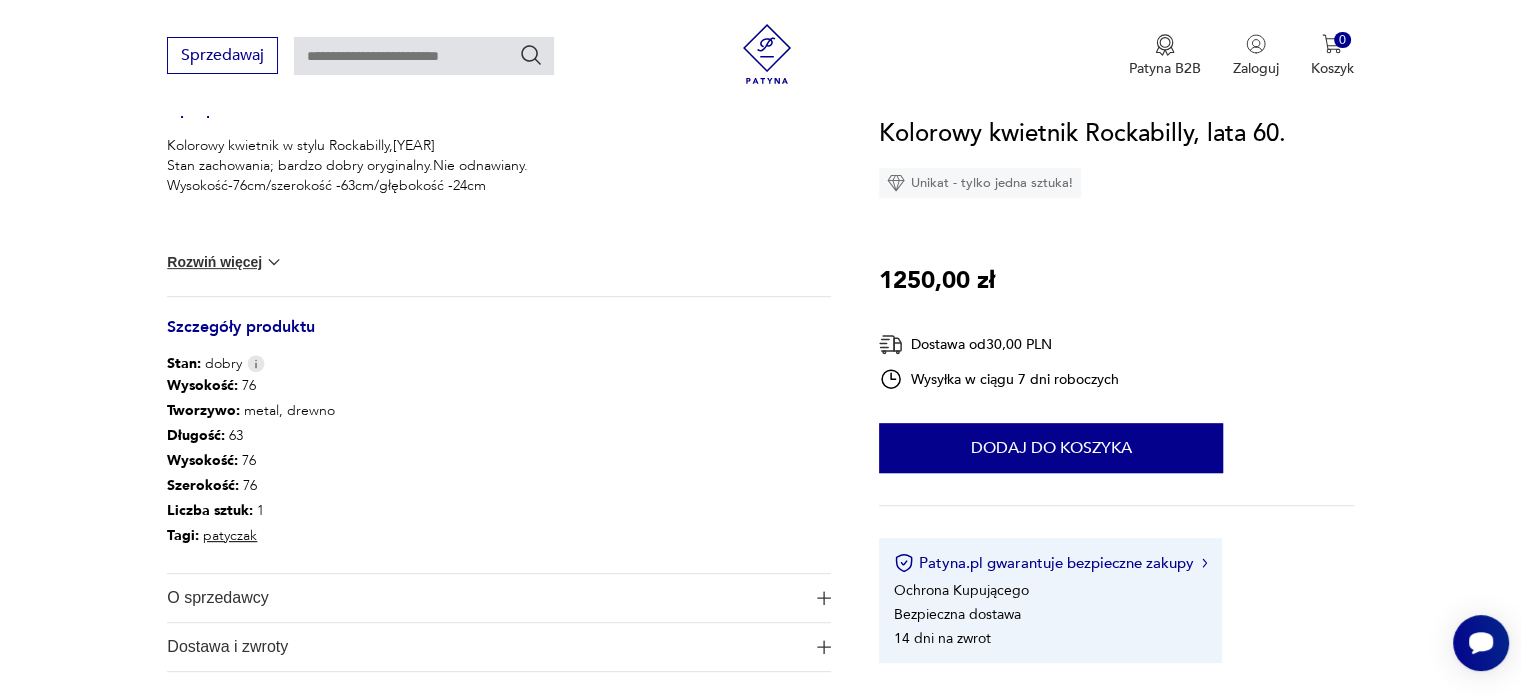 scroll, scrollTop: 900, scrollLeft: 0, axis: vertical 